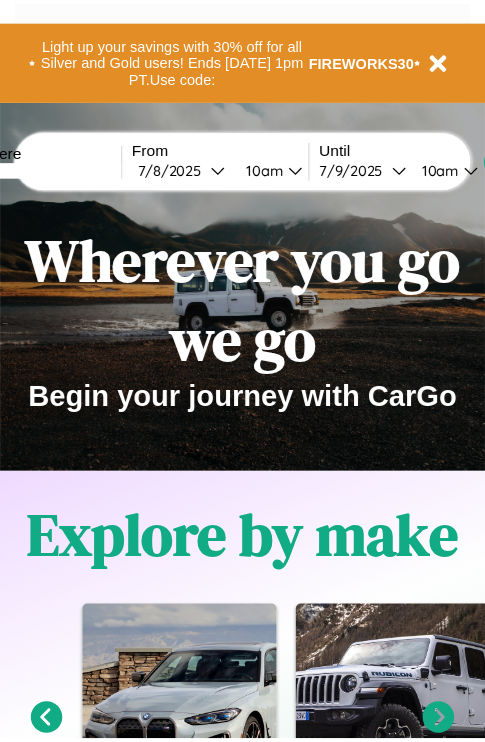 scroll, scrollTop: 0, scrollLeft: 0, axis: both 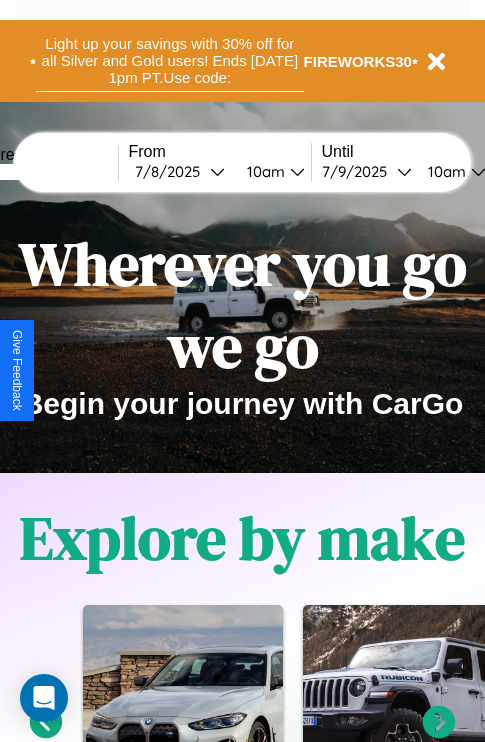 click on "Light up your savings with 30% off for all Silver and Gold users! Ends [DATE] 1pm PT.  Use code:" at bounding box center [170, 61] 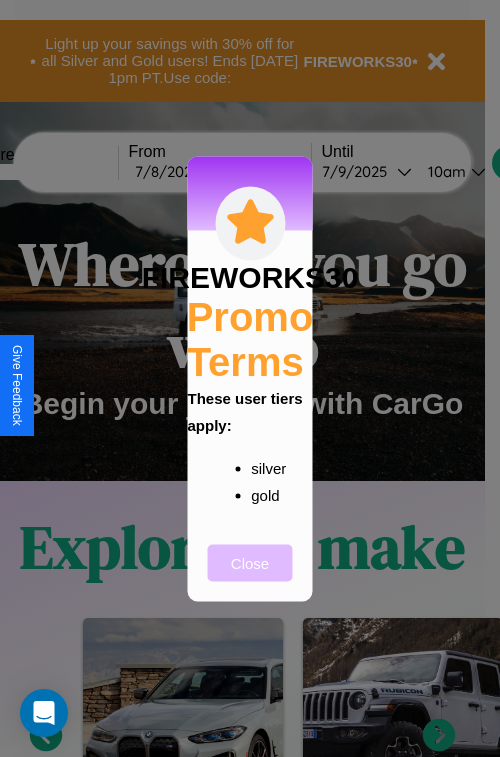 click on "Close" at bounding box center (250, 562) 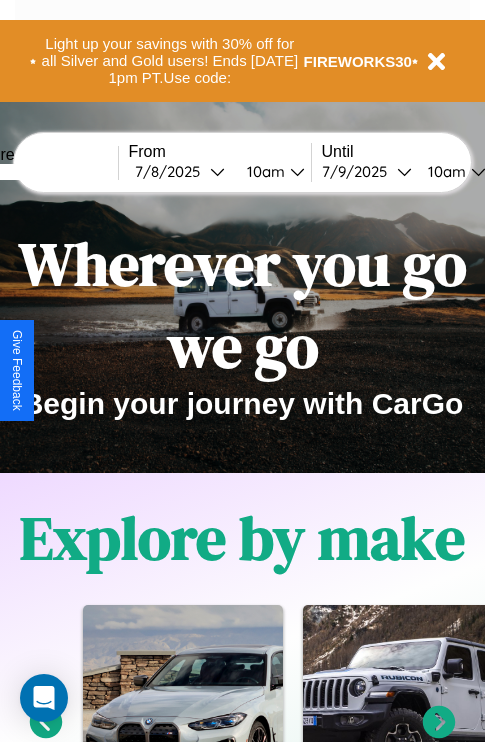 click at bounding box center [43, 172] 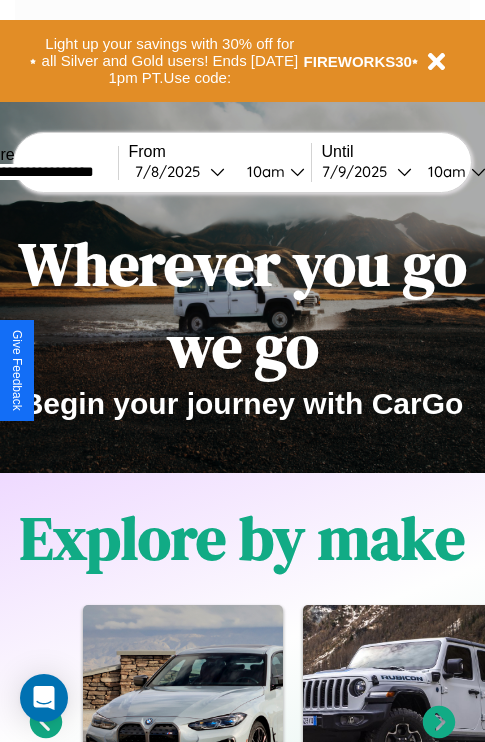 type on "**********" 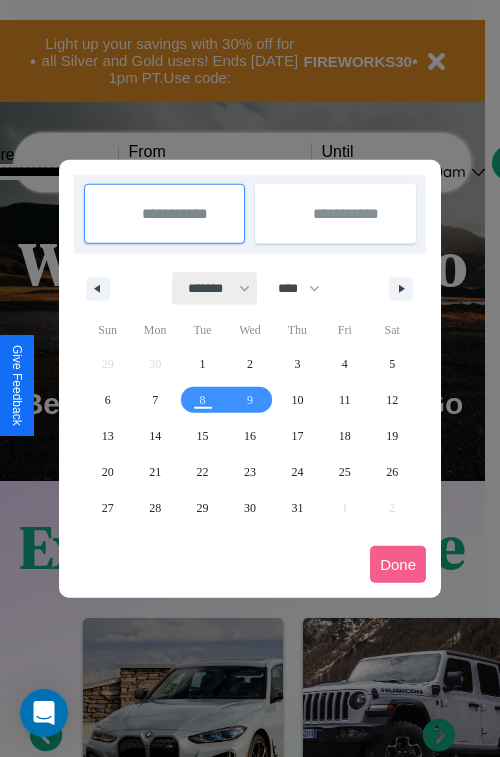 click on "******* ******** ***** ***** *** **** **** ****** ********* ******* ******** ********" at bounding box center (215, 288) 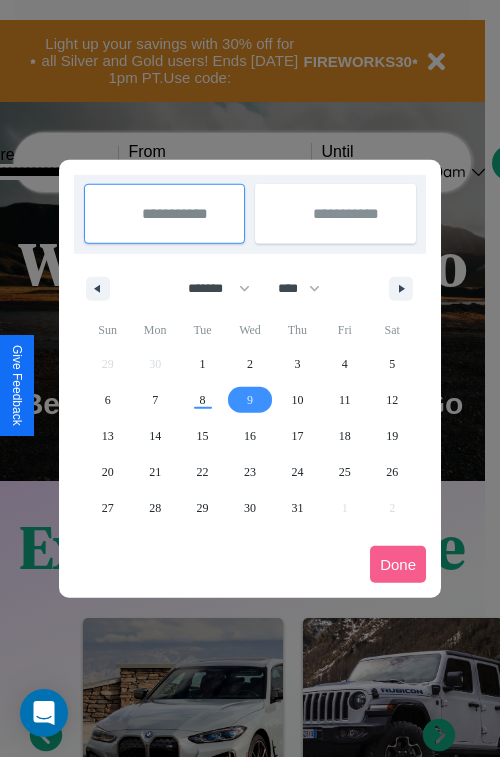 click on "9" at bounding box center [250, 400] 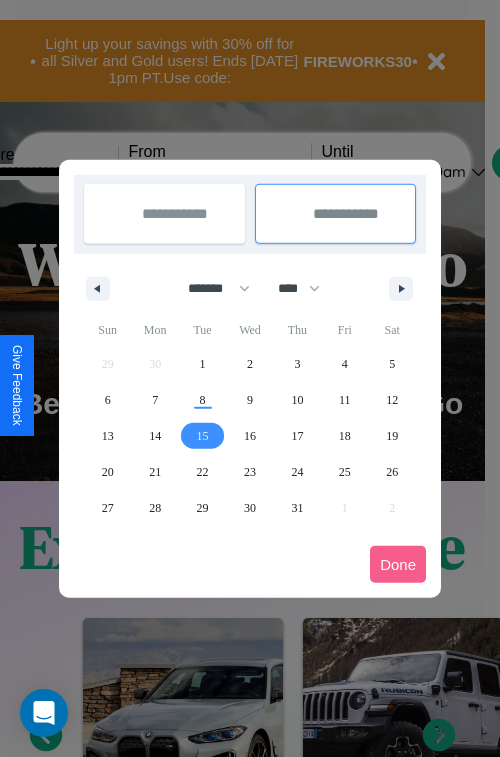 click on "15" at bounding box center [203, 436] 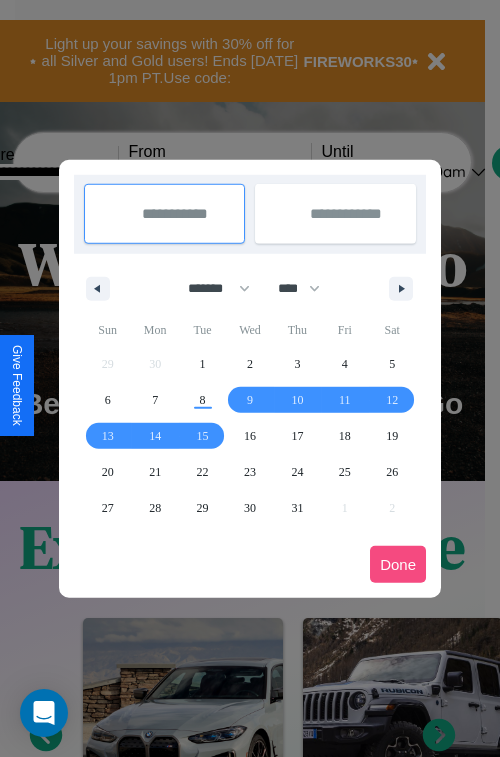 click on "Done" at bounding box center [398, 564] 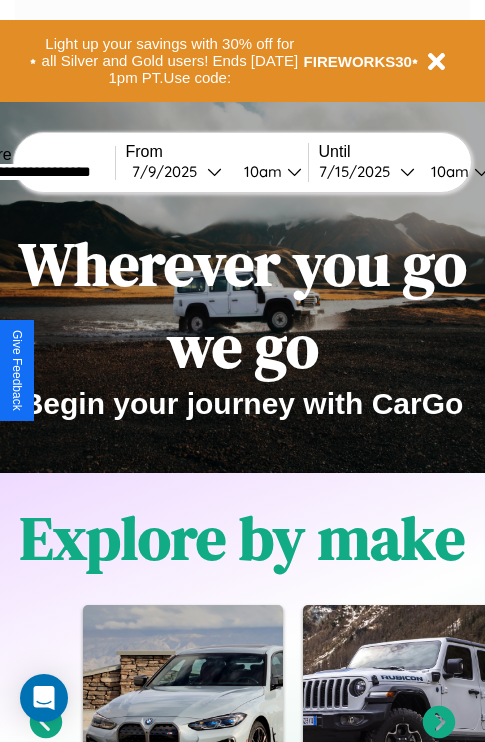 scroll, scrollTop: 0, scrollLeft: 71, axis: horizontal 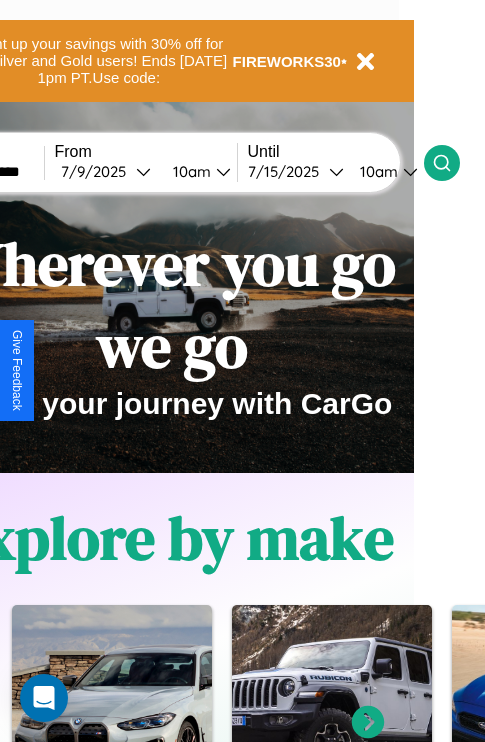 click 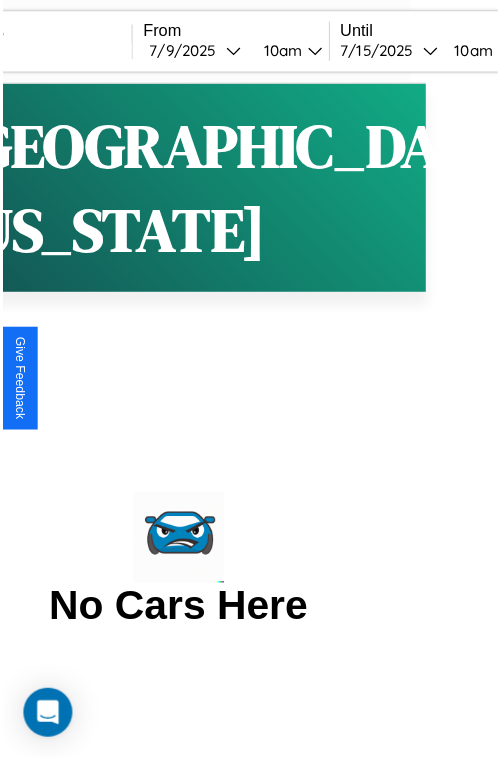 scroll, scrollTop: 0, scrollLeft: 0, axis: both 